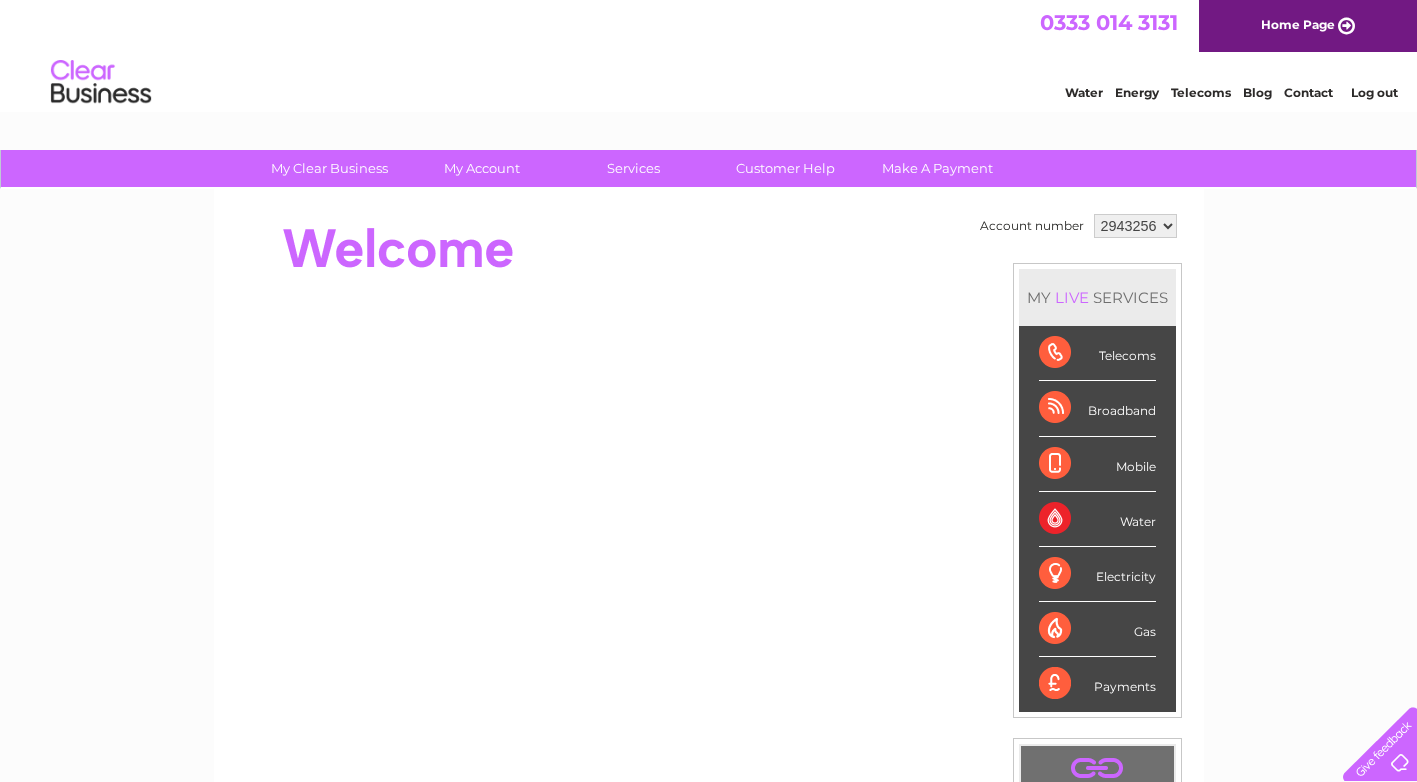 scroll, scrollTop: 0, scrollLeft: 0, axis: both 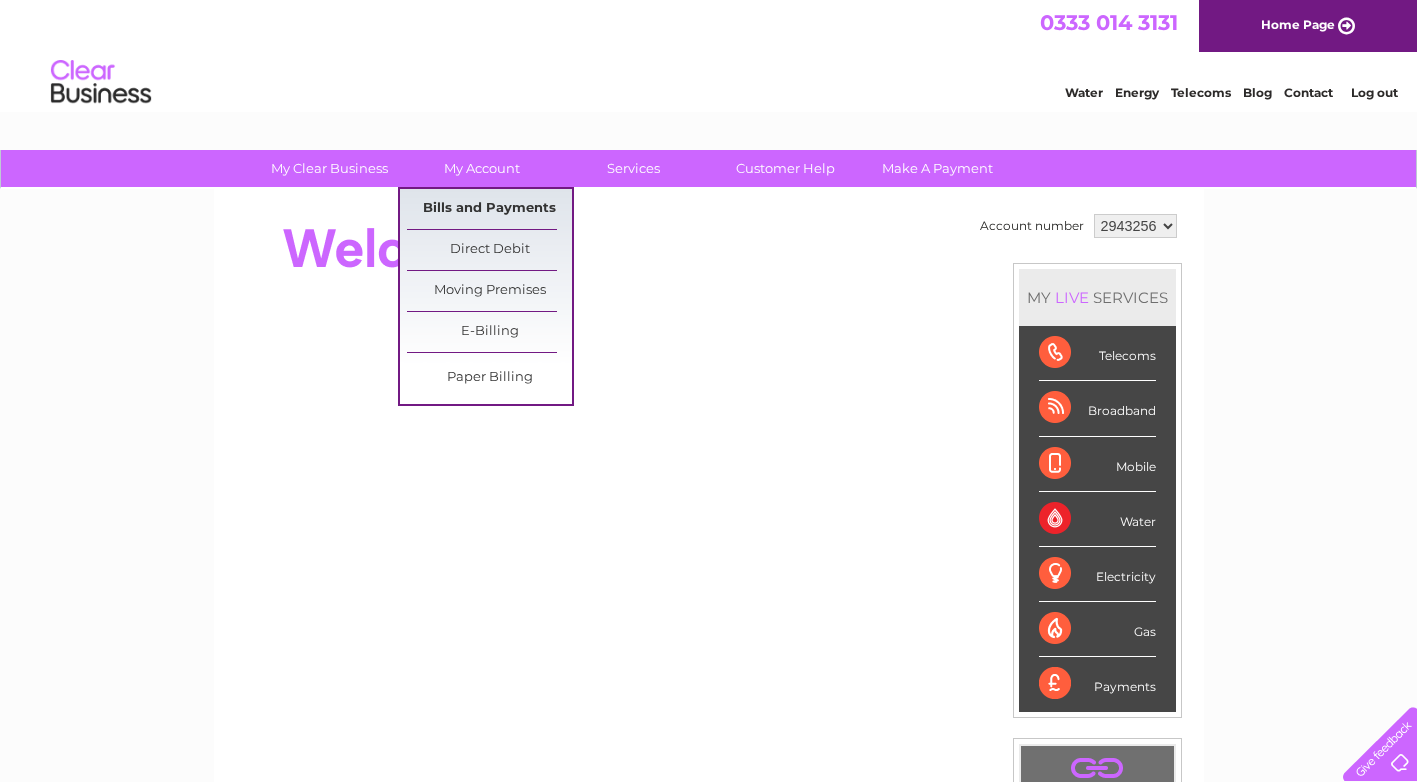 click on "Bills and Payments" at bounding box center [489, 209] 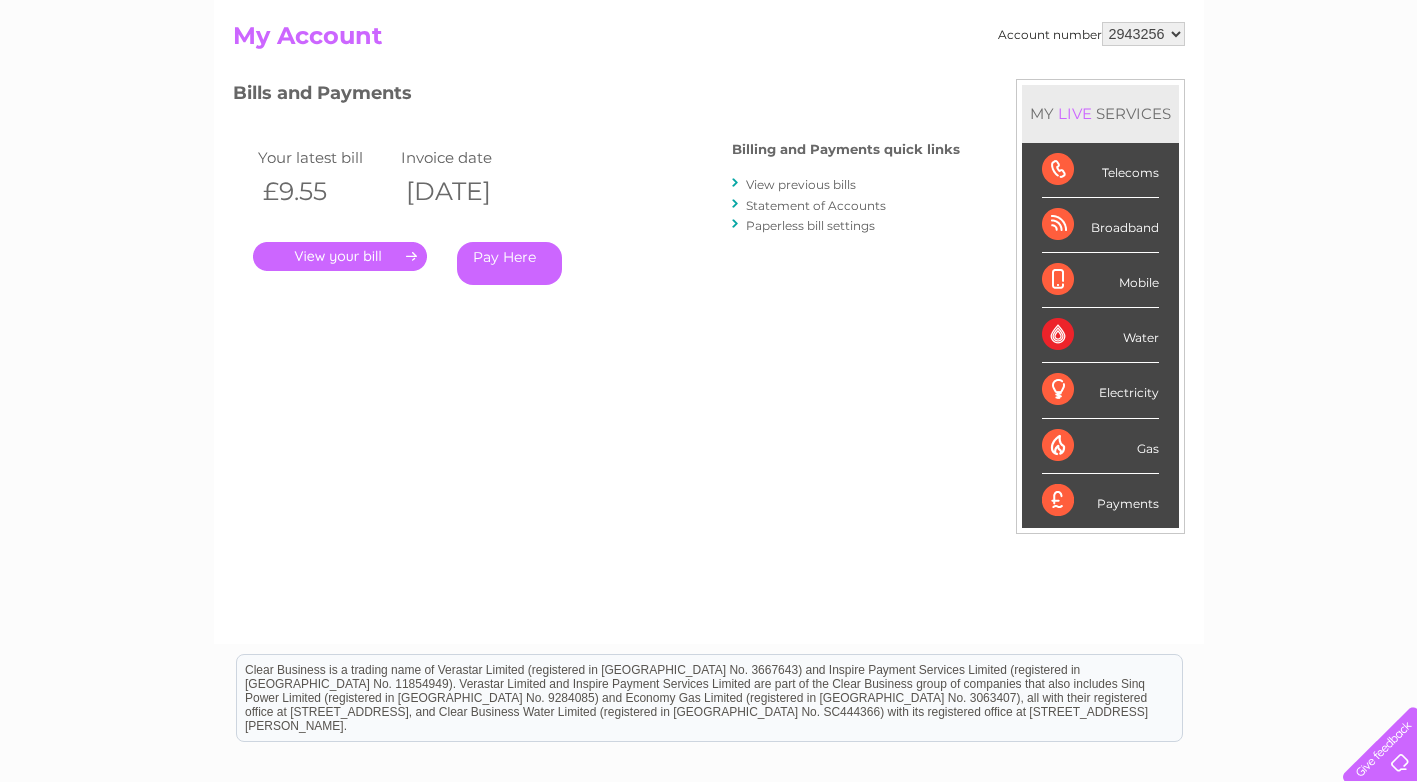 scroll, scrollTop: 0, scrollLeft: 0, axis: both 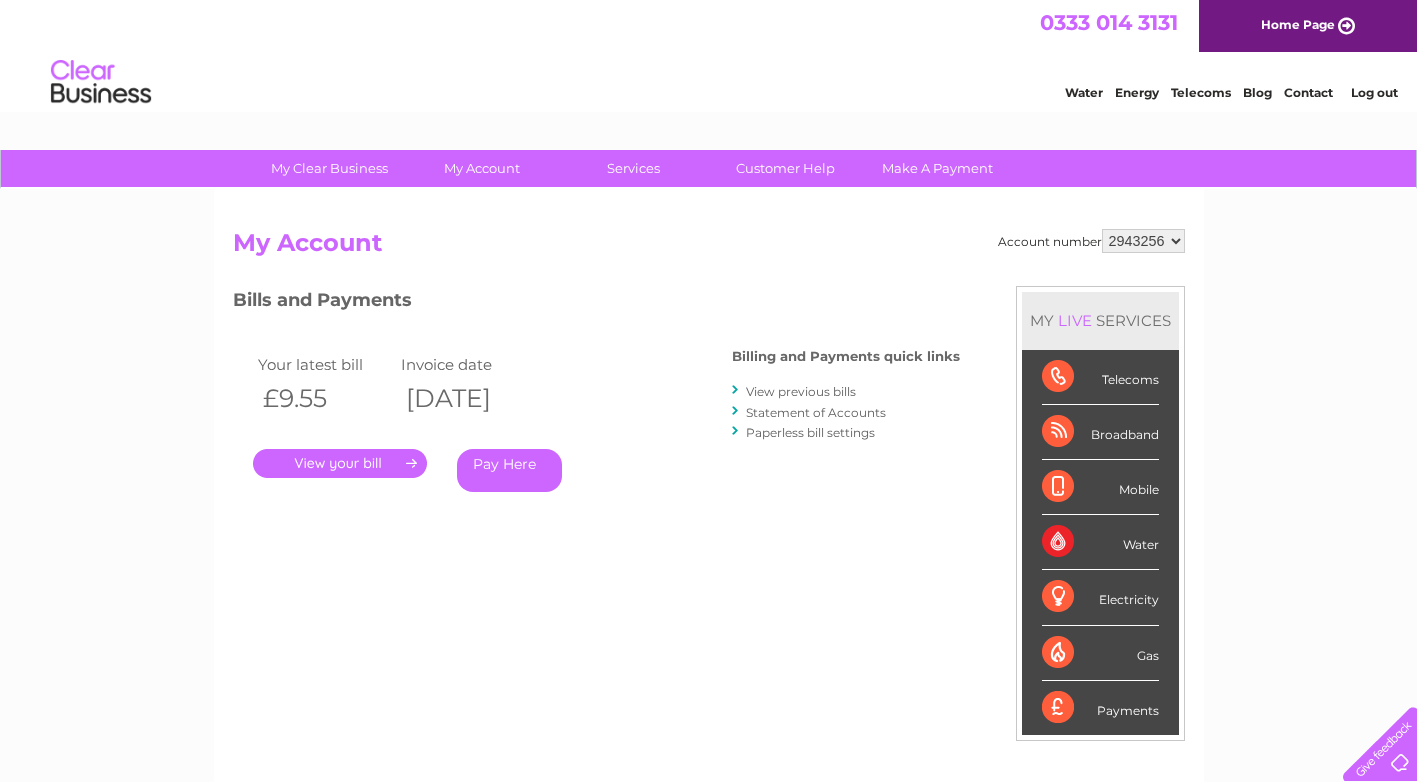 click on "View previous bills" at bounding box center [801, 391] 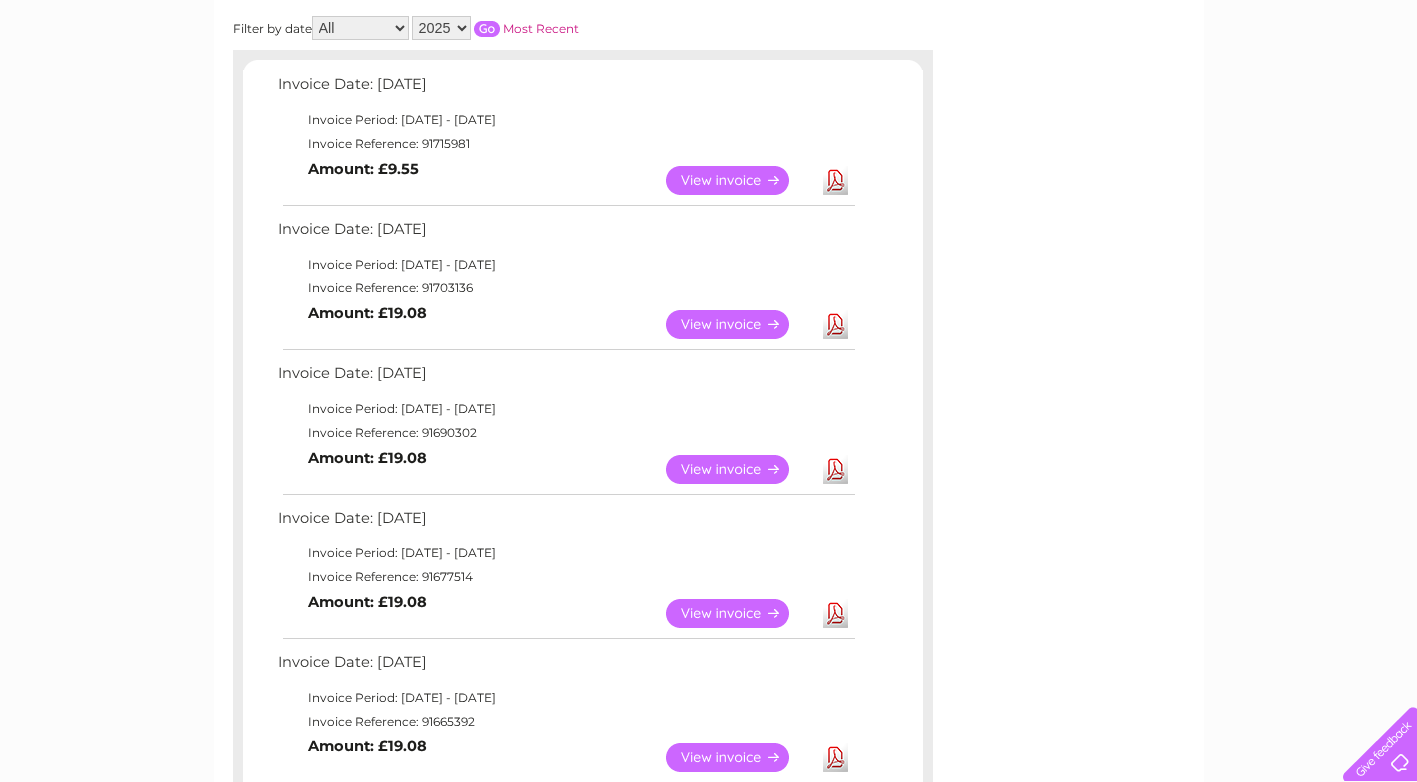scroll, scrollTop: 300, scrollLeft: 0, axis: vertical 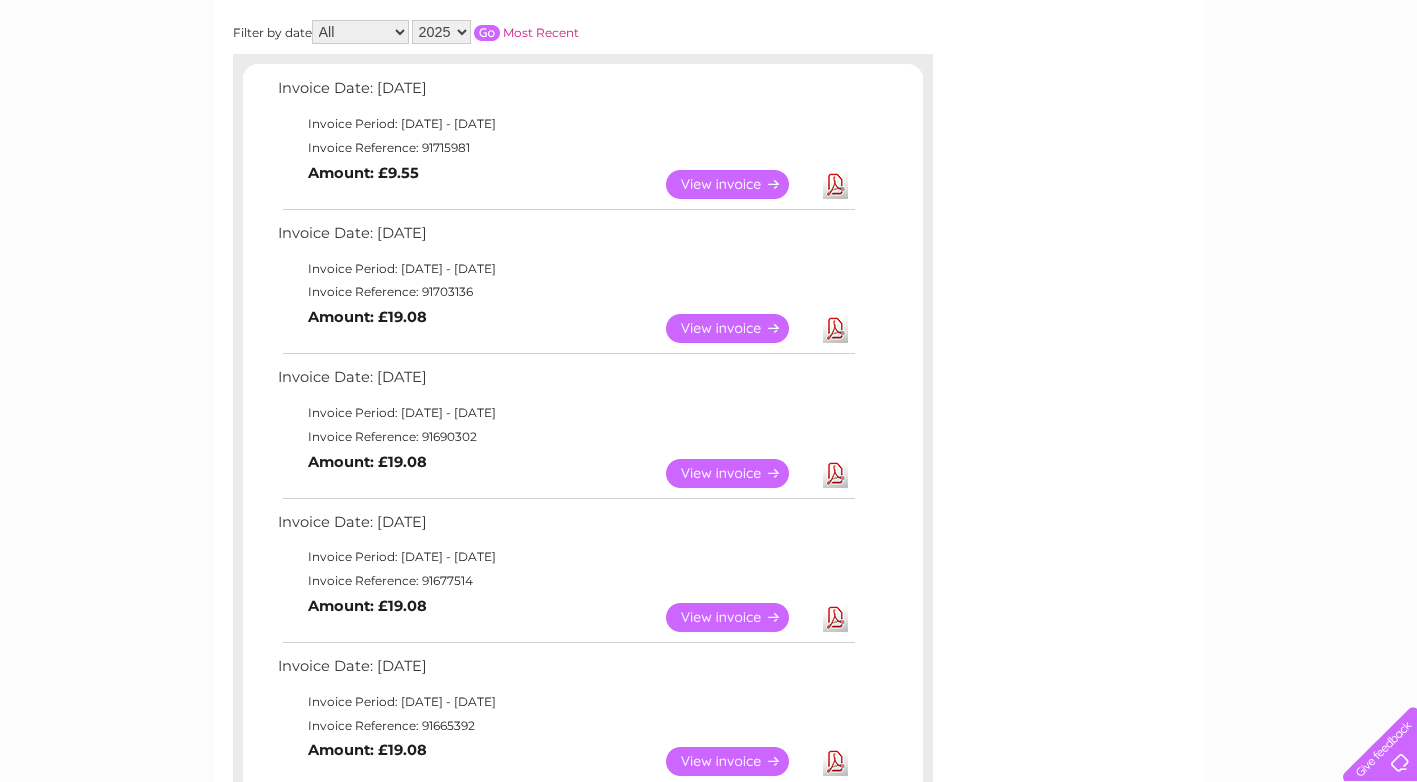 click on "View" at bounding box center [739, 473] 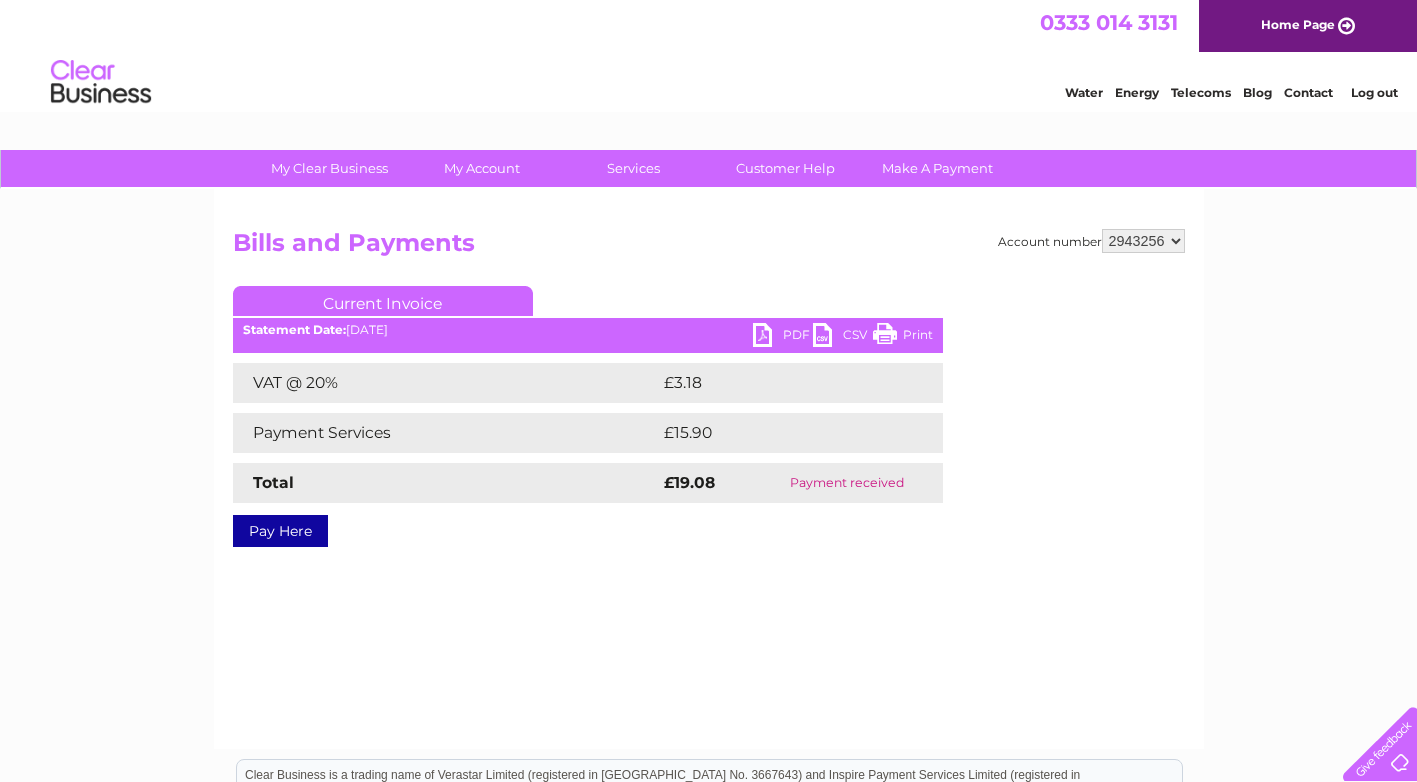 scroll, scrollTop: 0, scrollLeft: 0, axis: both 